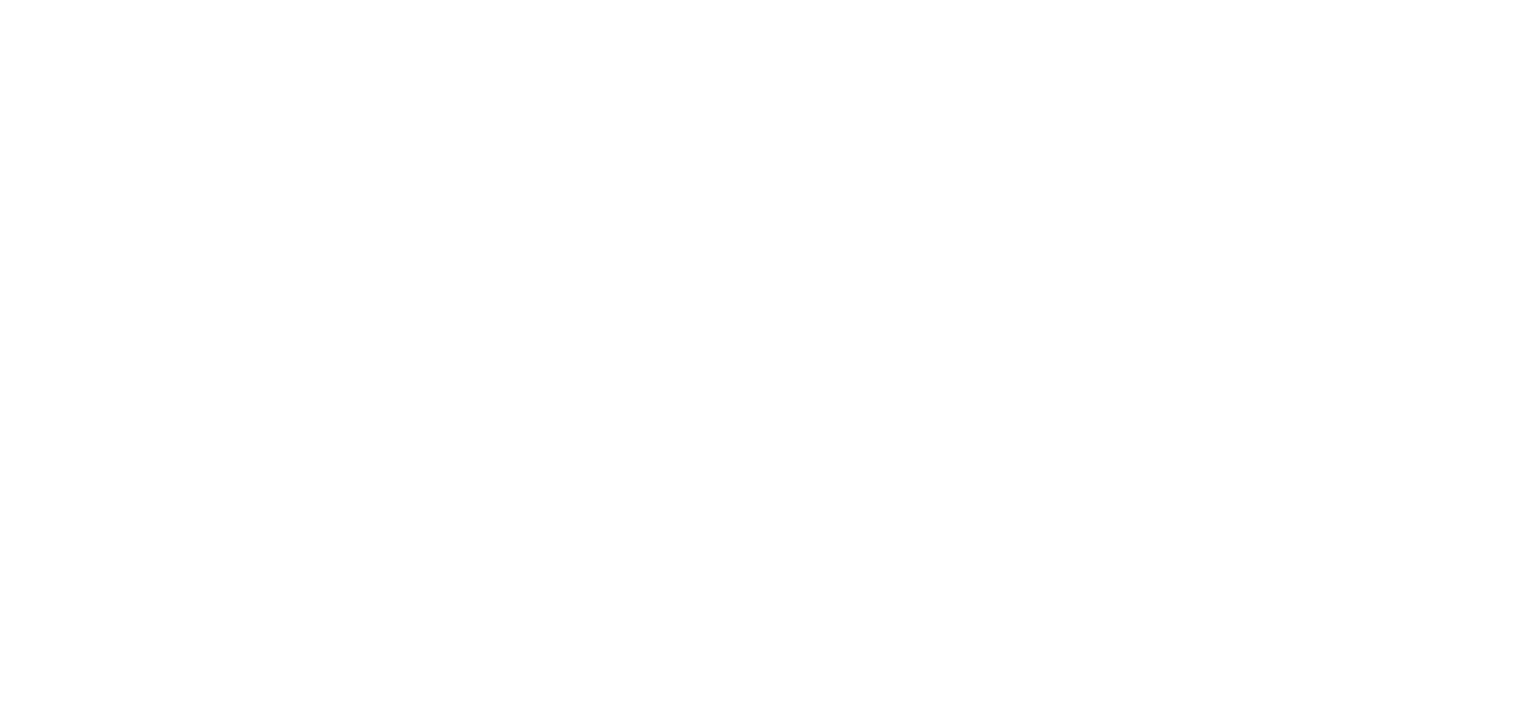 scroll, scrollTop: 0, scrollLeft: 0, axis: both 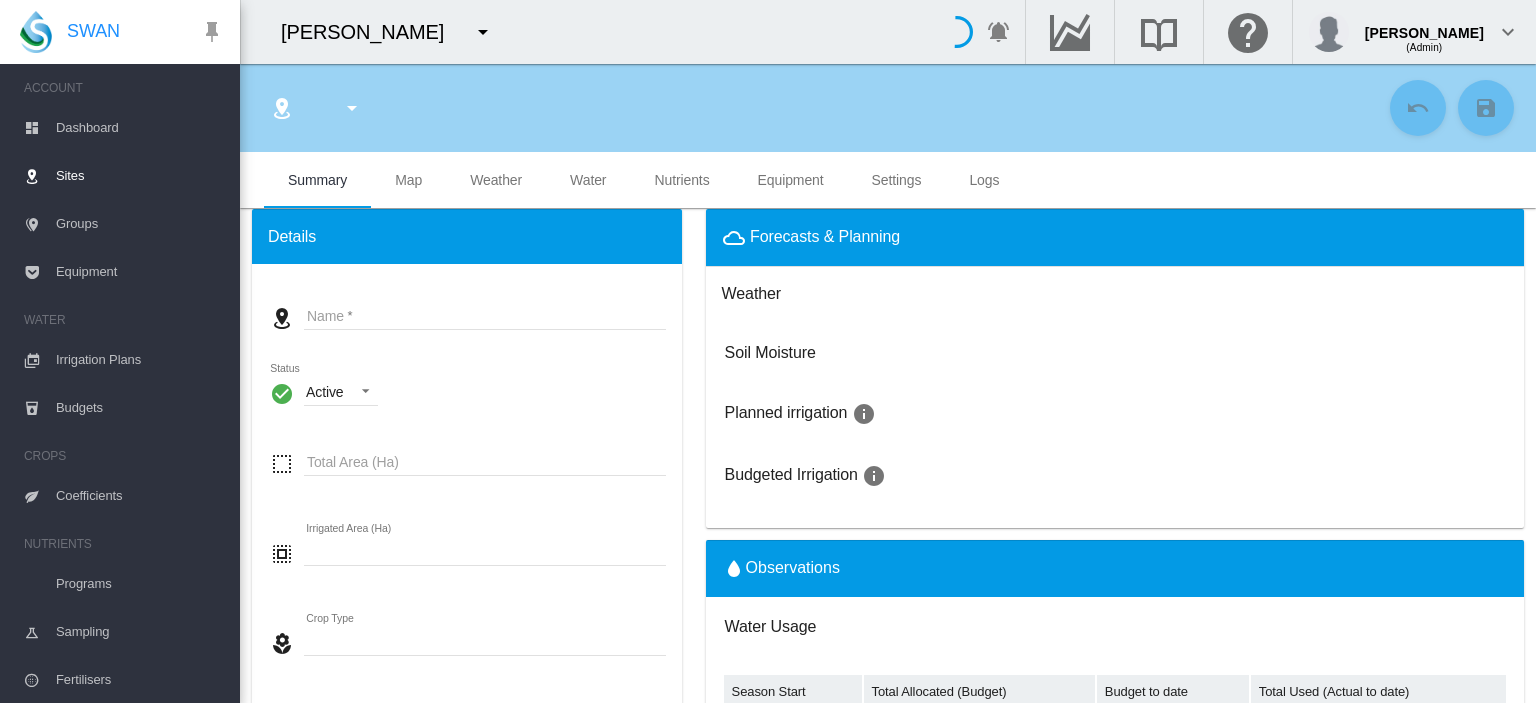type on "*******" 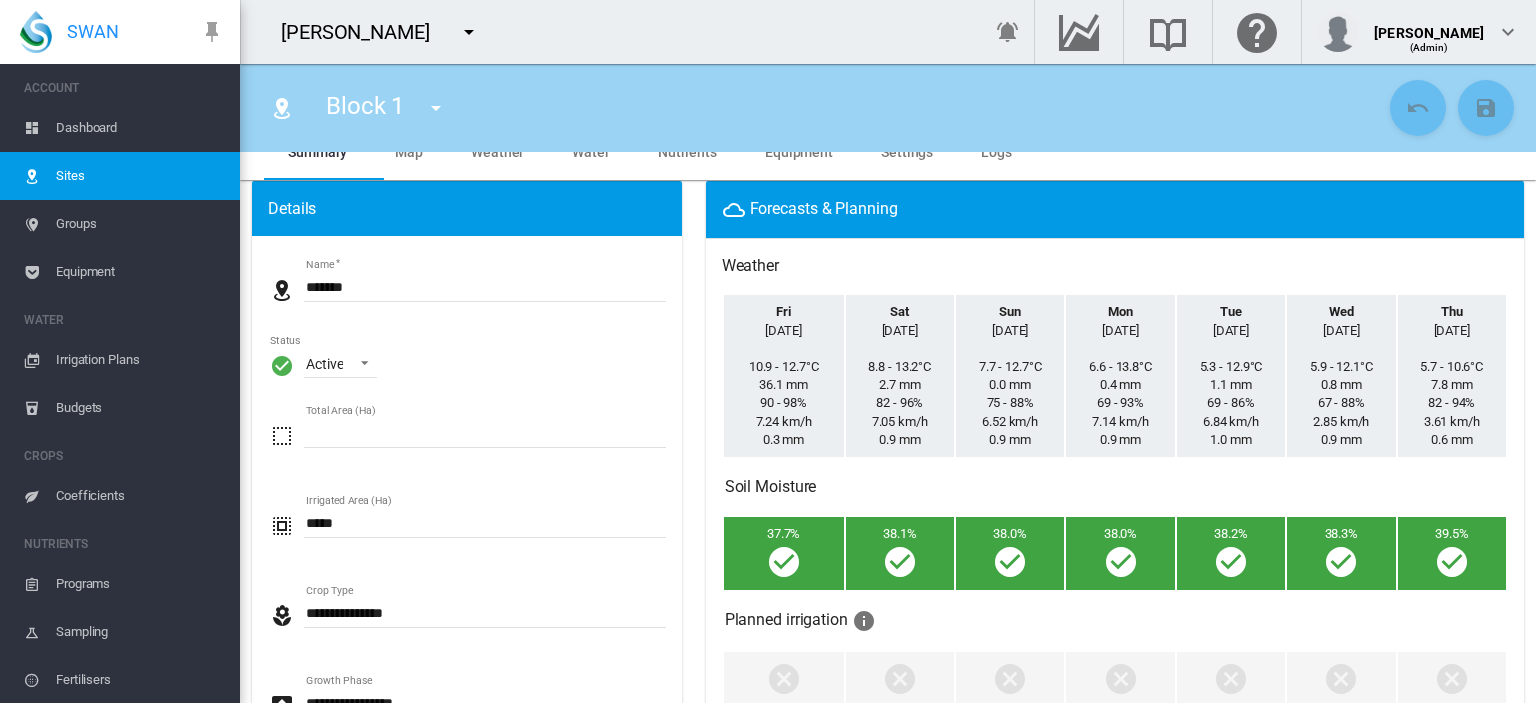 scroll, scrollTop: 0, scrollLeft: 0, axis: both 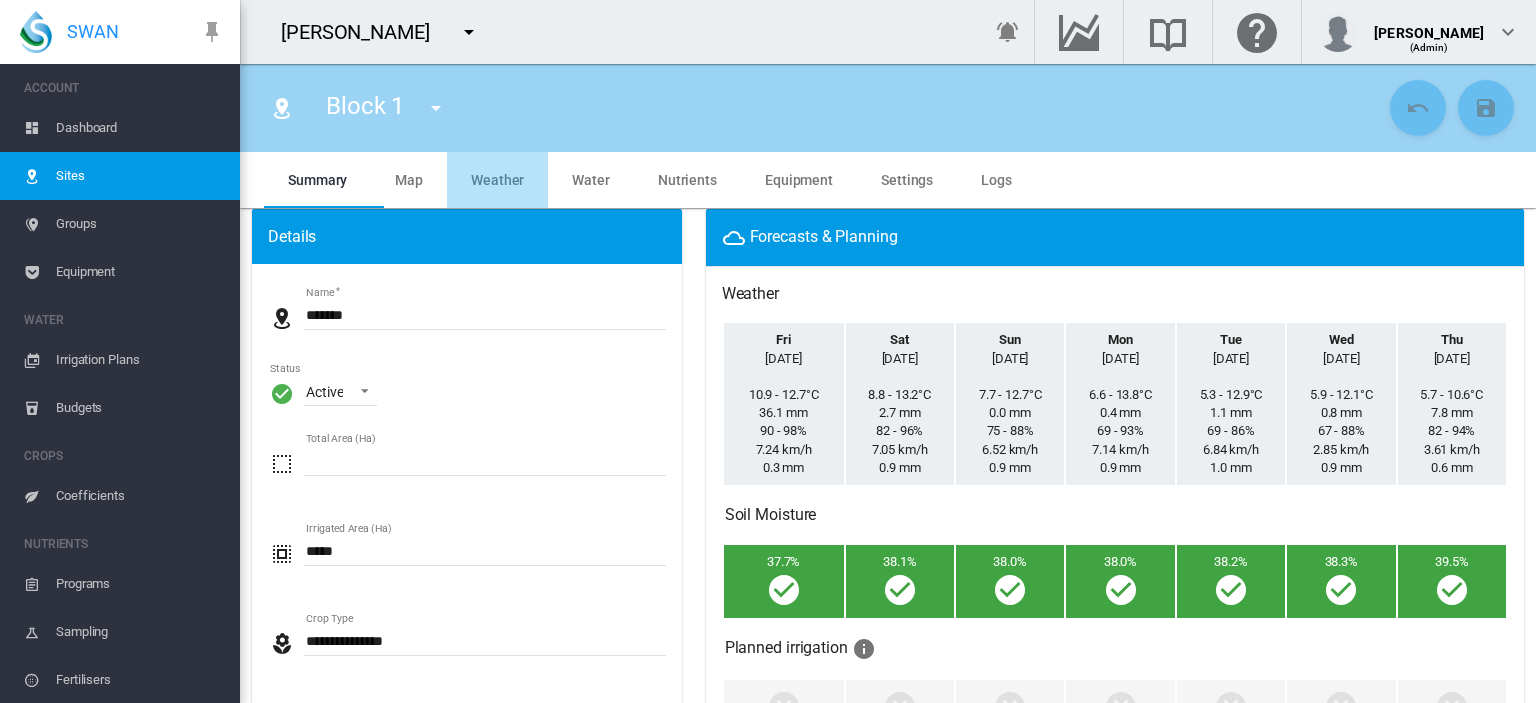 click on "Weather" at bounding box center [497, 180] 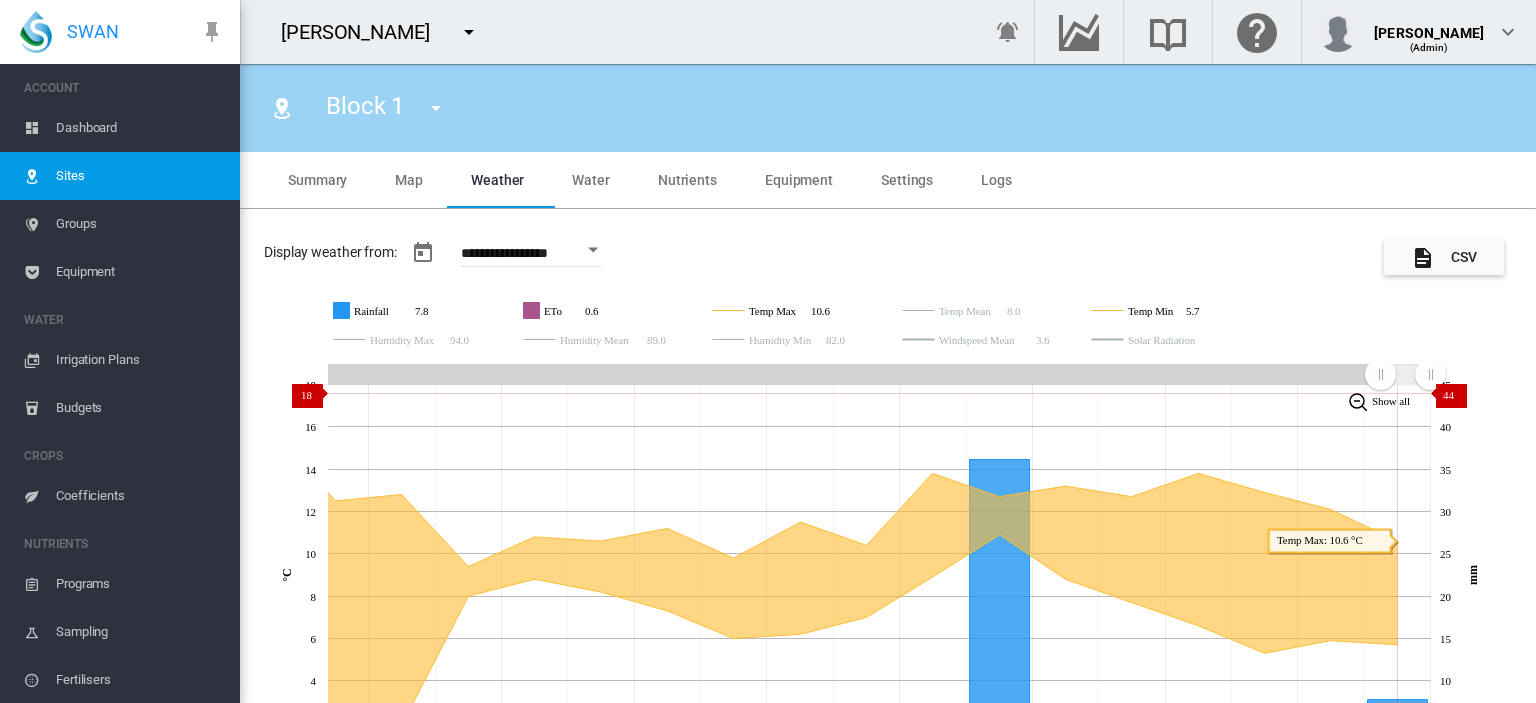drag, startPoint x: 328, startPoint y: 371, endPoint x: 1380, endPoint y: 393, distance: 1052.23 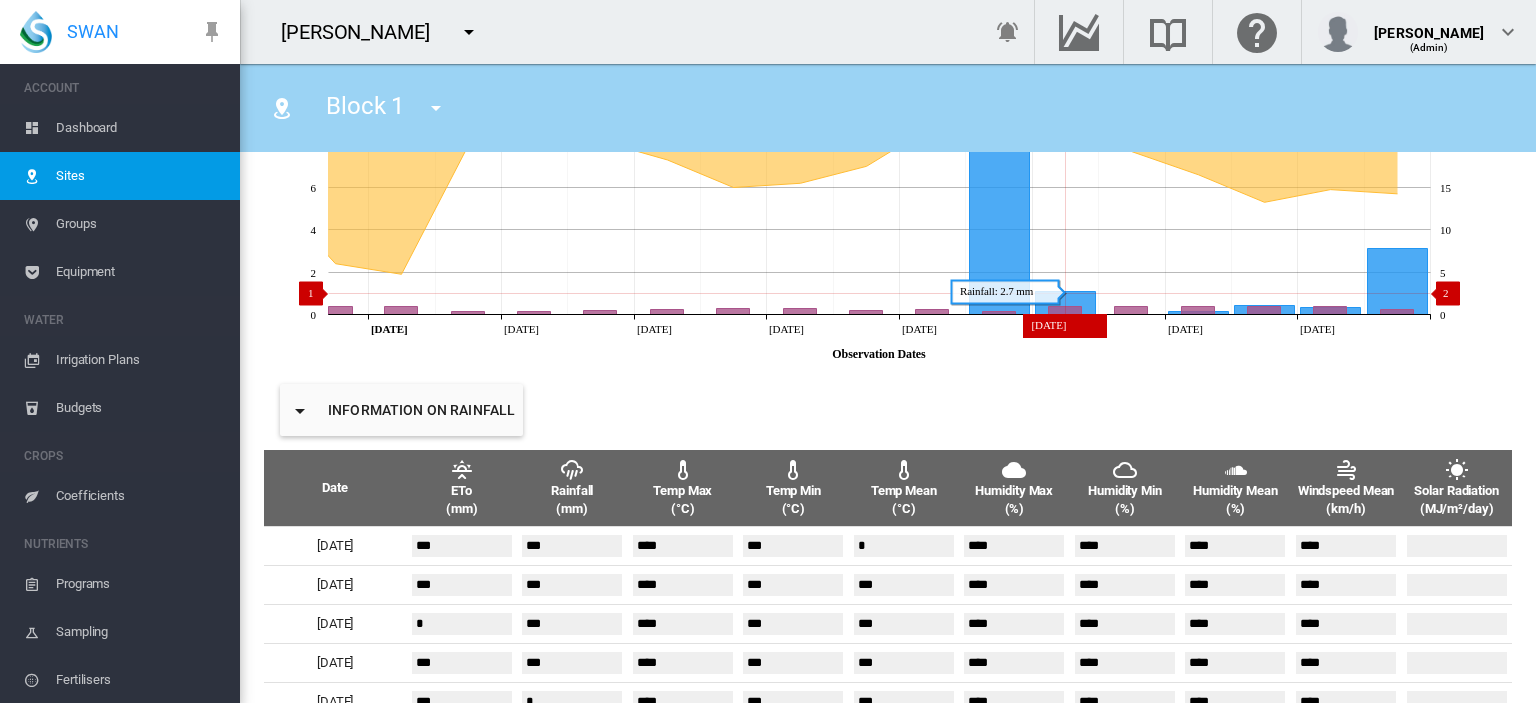 scroll, scrollTop: 623, scrollLeft: 0, axis: vertical 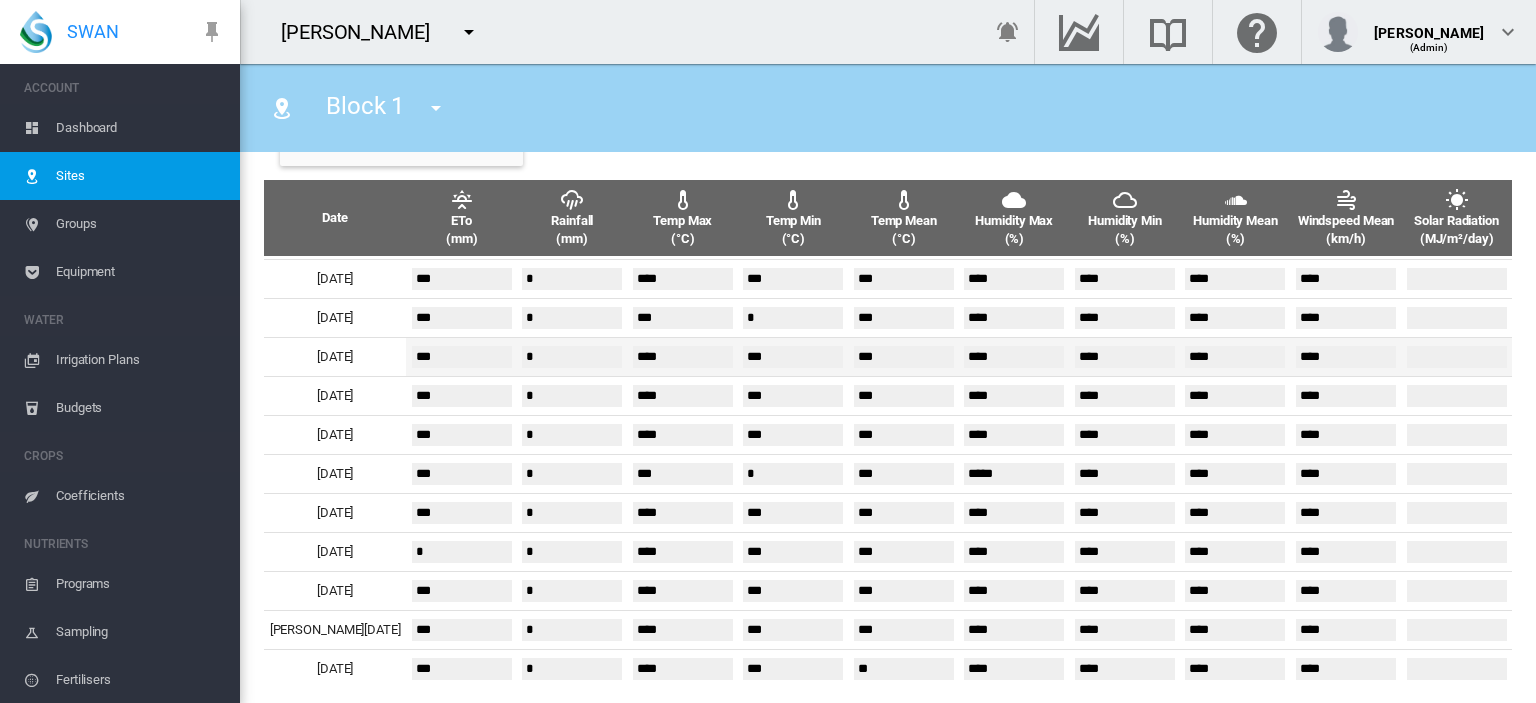click on "[DATE]" at bounding box center (335, 357) 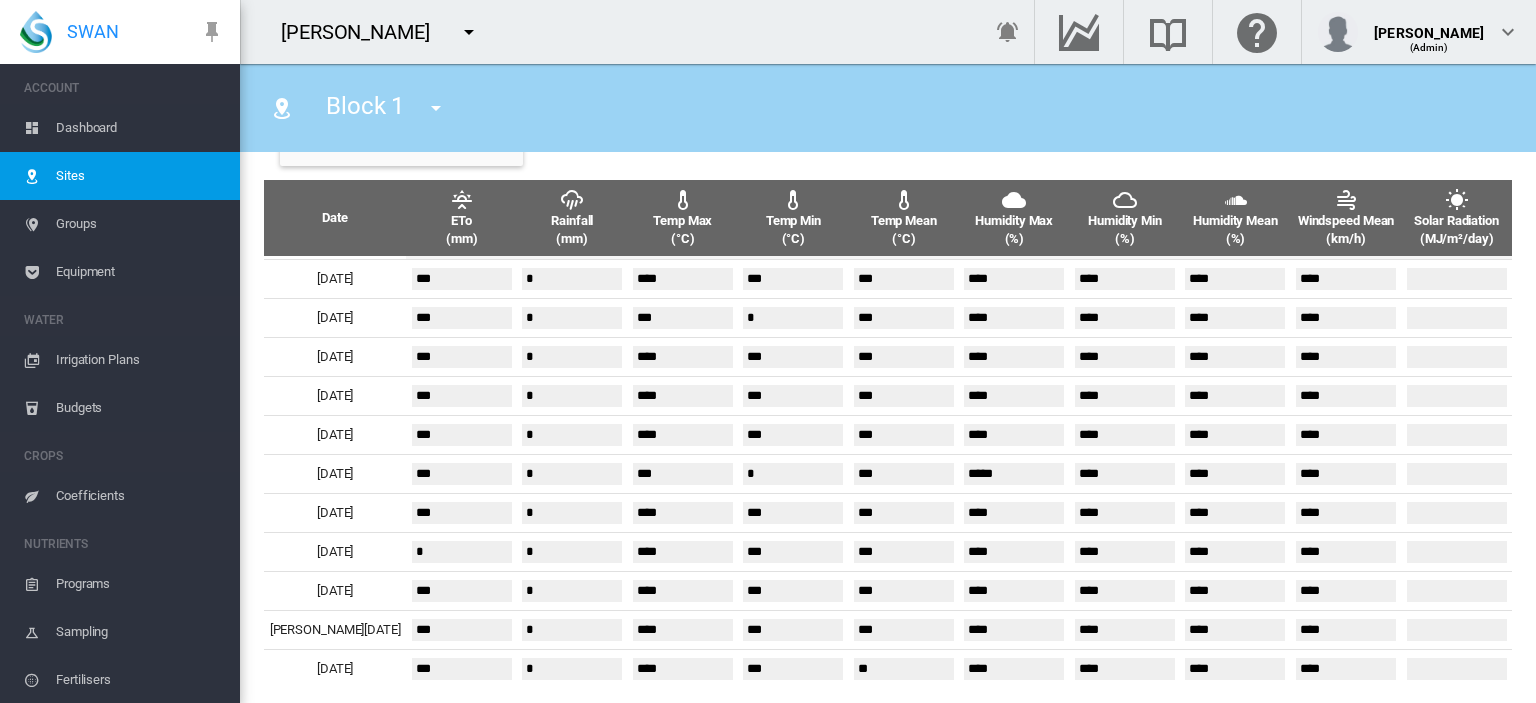 click on "****" at bounding box center [683, 240] 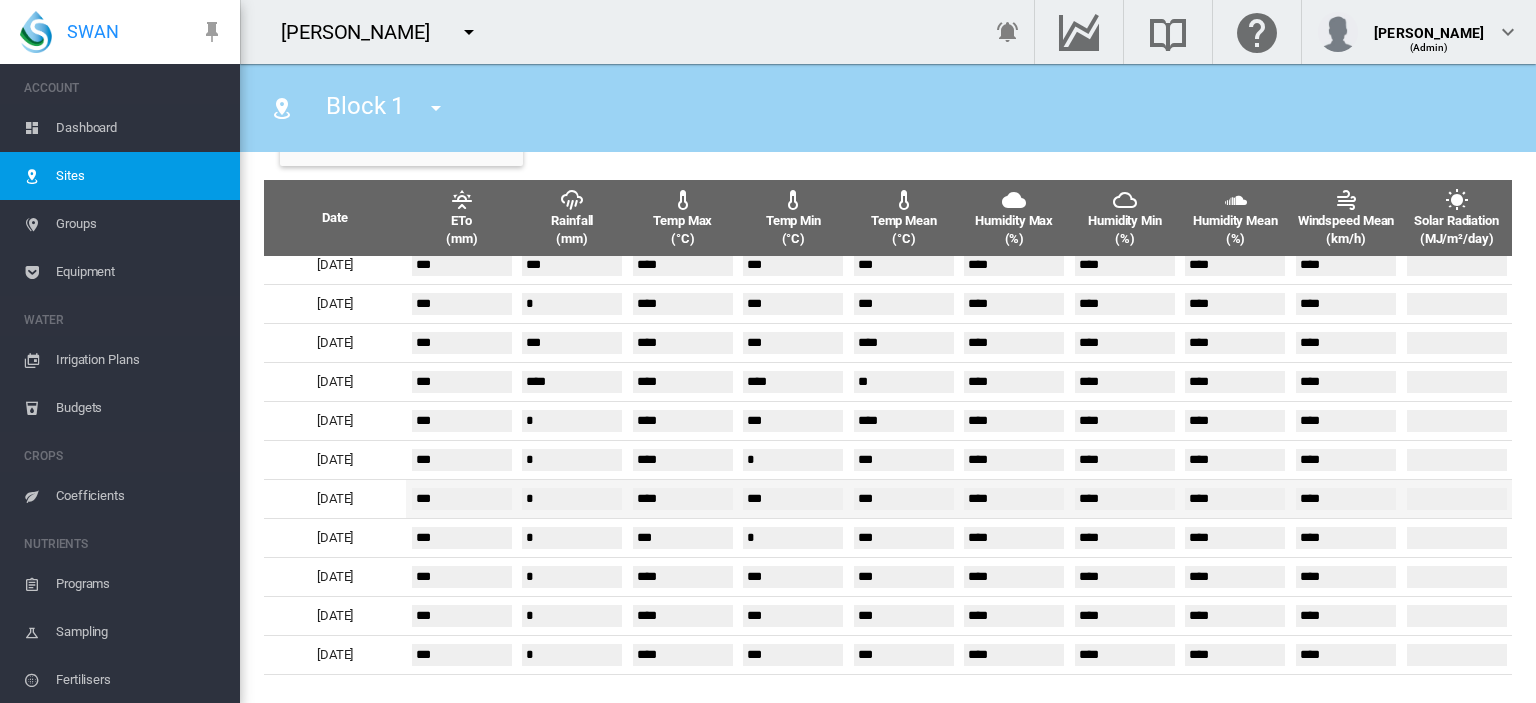 scroll, scrollTop: 0, scrollLeft: 0, axis: both 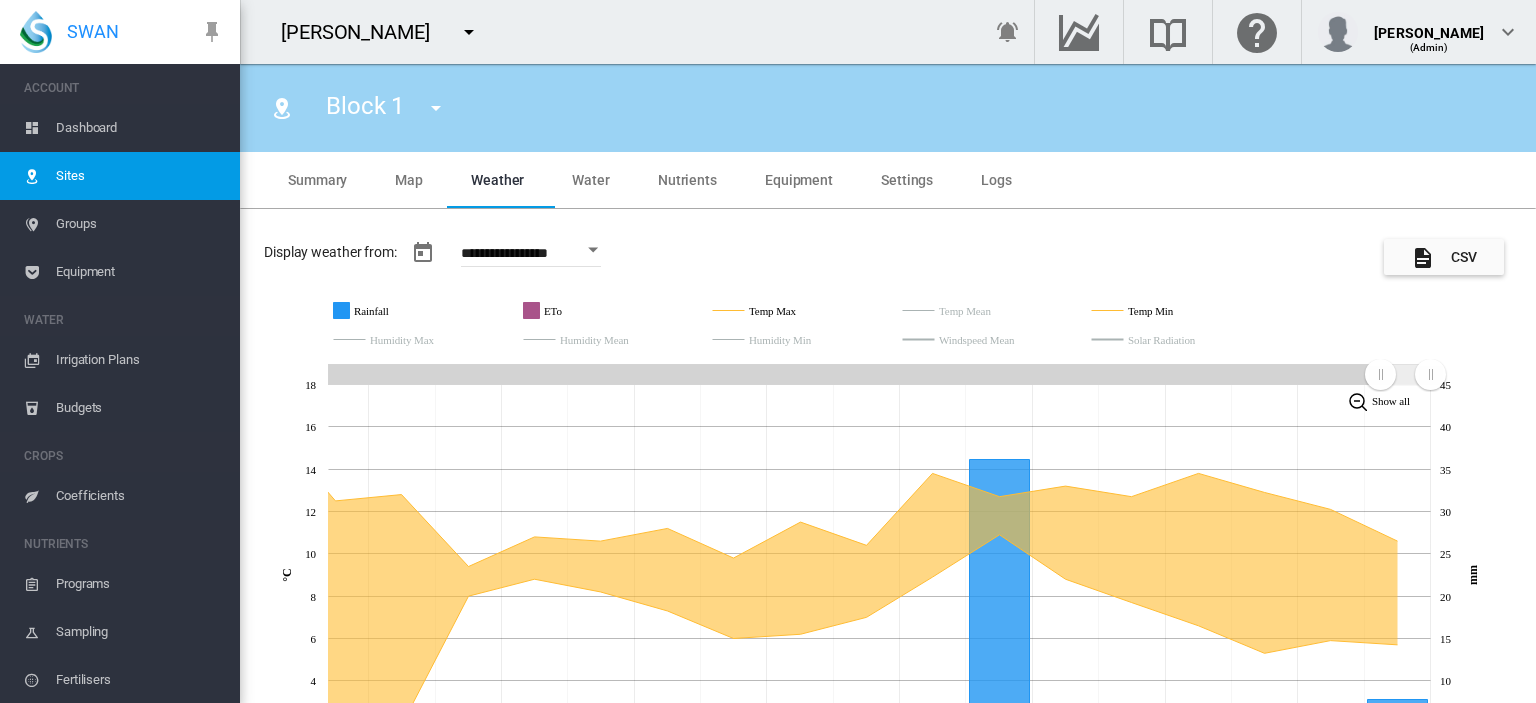 click on "Equipment" at bounding box center (799, 180) 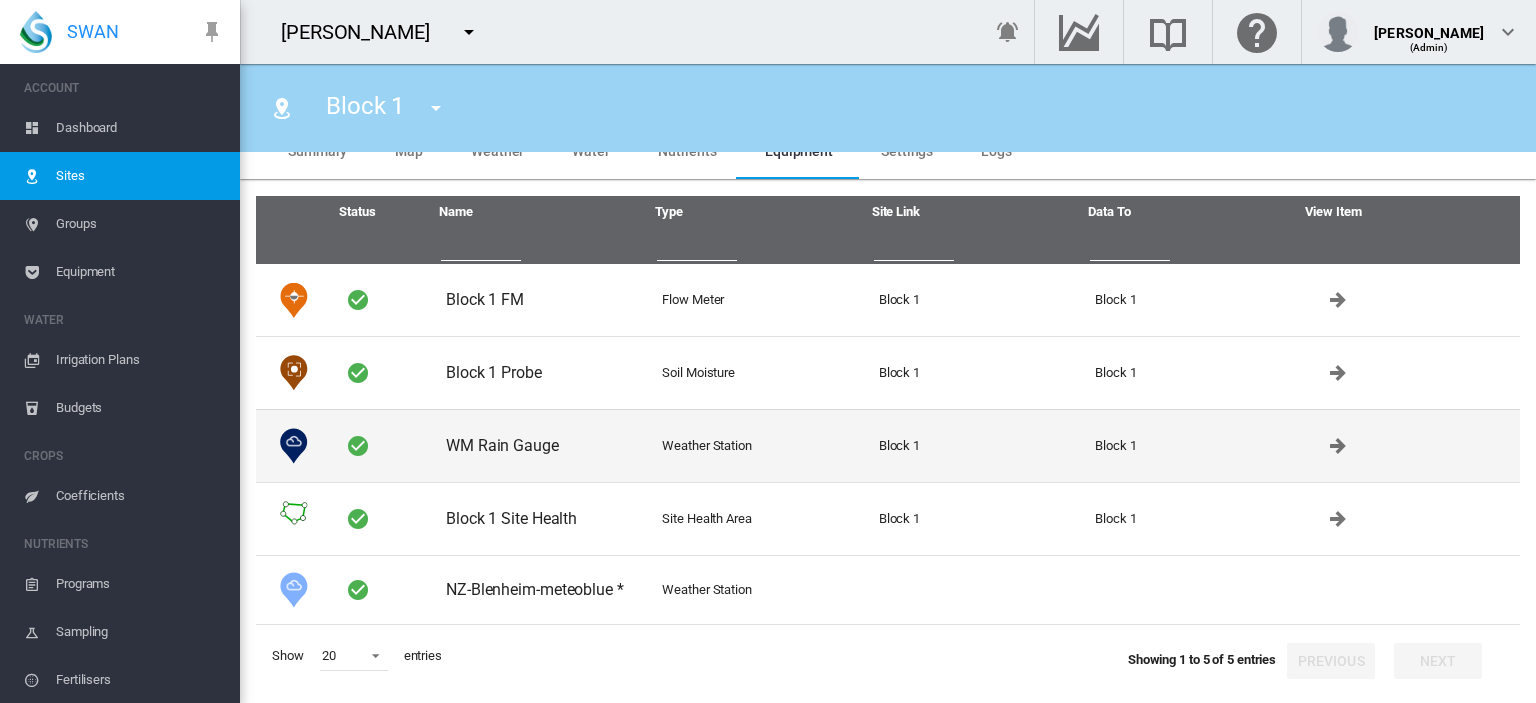 scroll, scrollTop: 48, scrollLeft: 0, axis: vertical 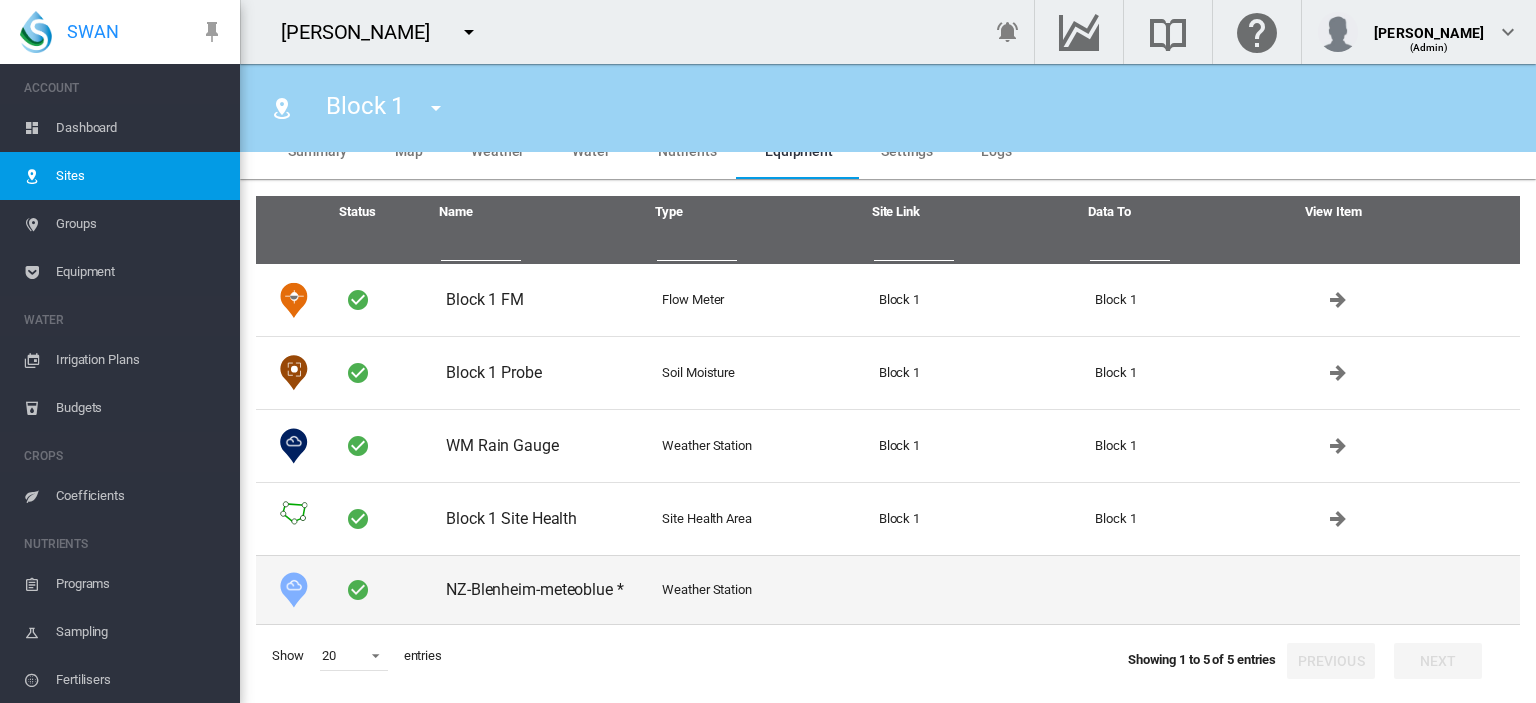 click on "NZ-Blenheim-meteoblue *" at bounding box center (546, 590) 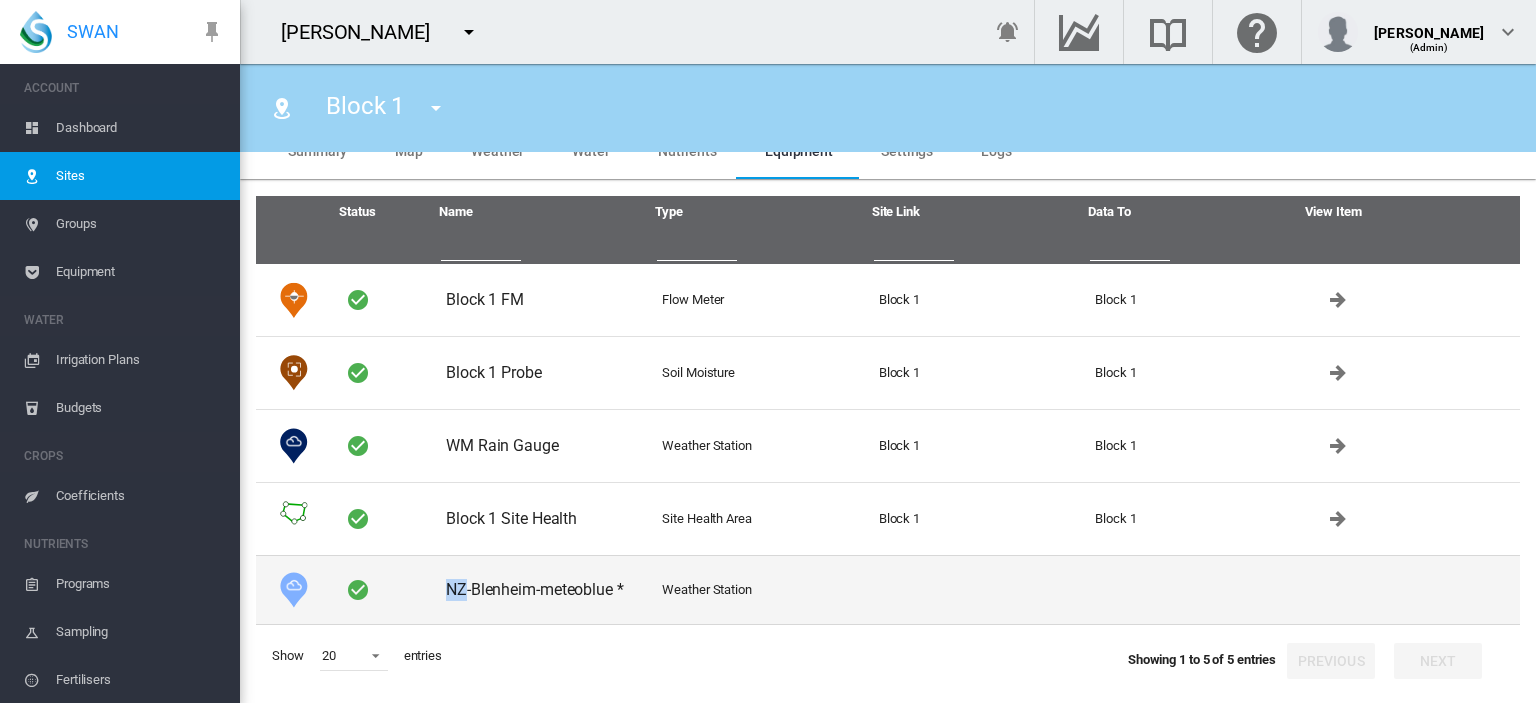 click on "NZ-Blenheim-meteoblue *" at bounding box center (546, 590) 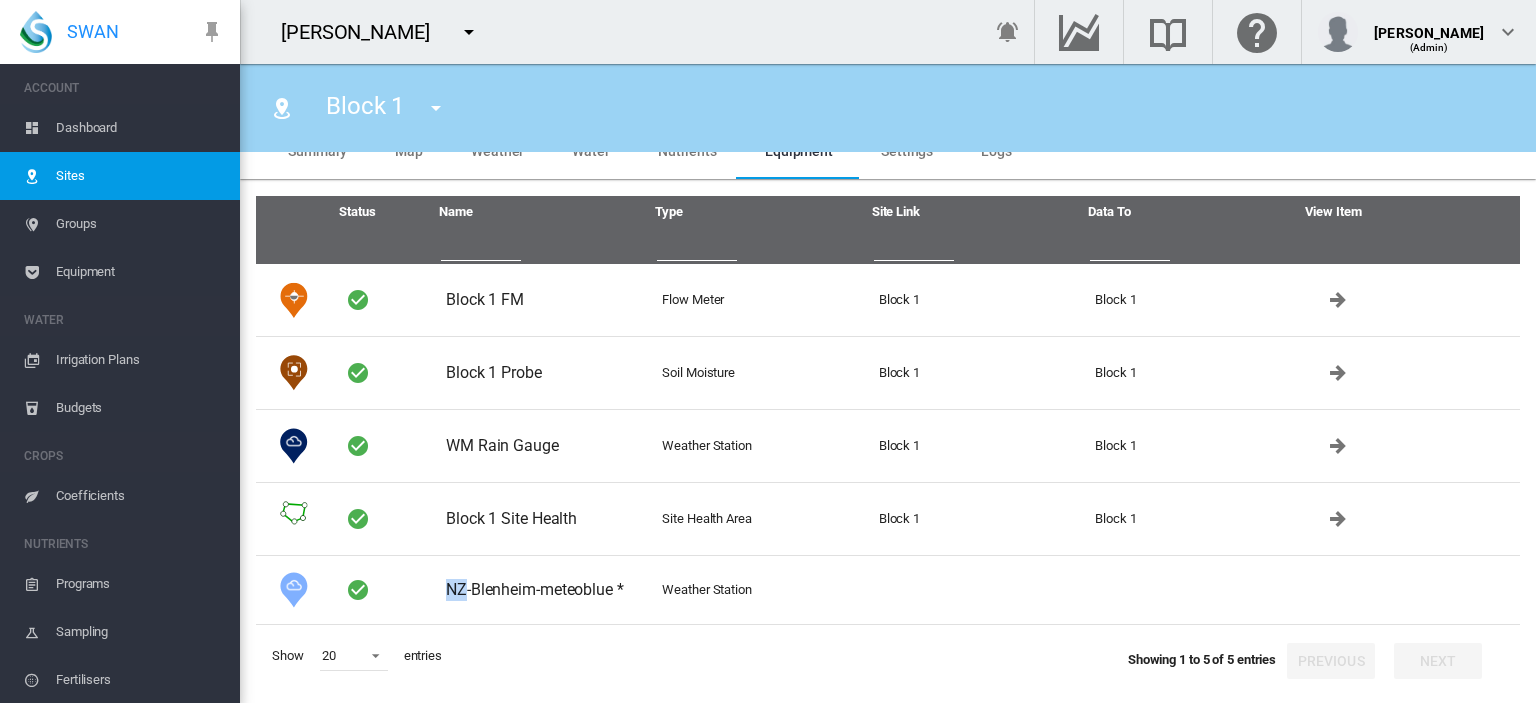 scroll, scrollTop: 0, scrollLeft: 0, axis: both 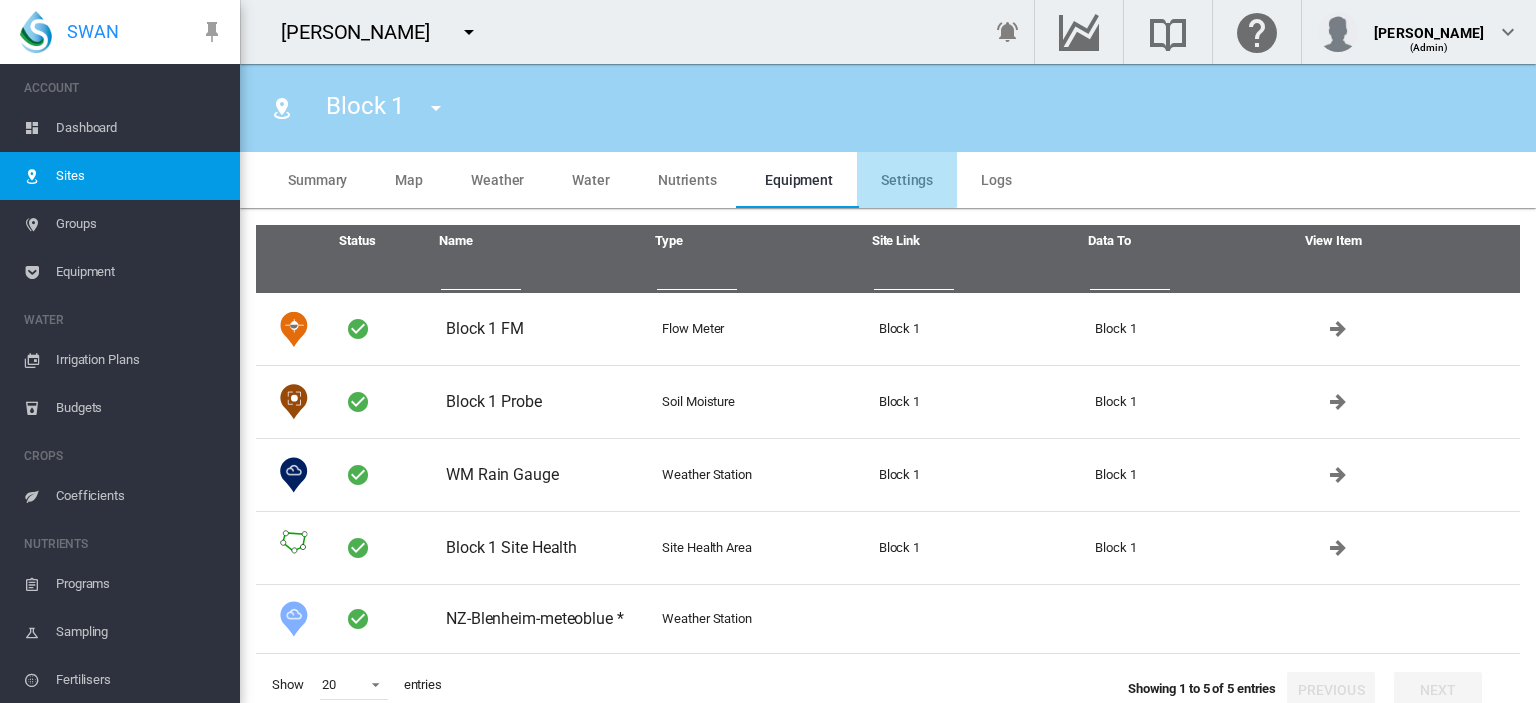 click on "Settings" at bounding box center [907, 180] 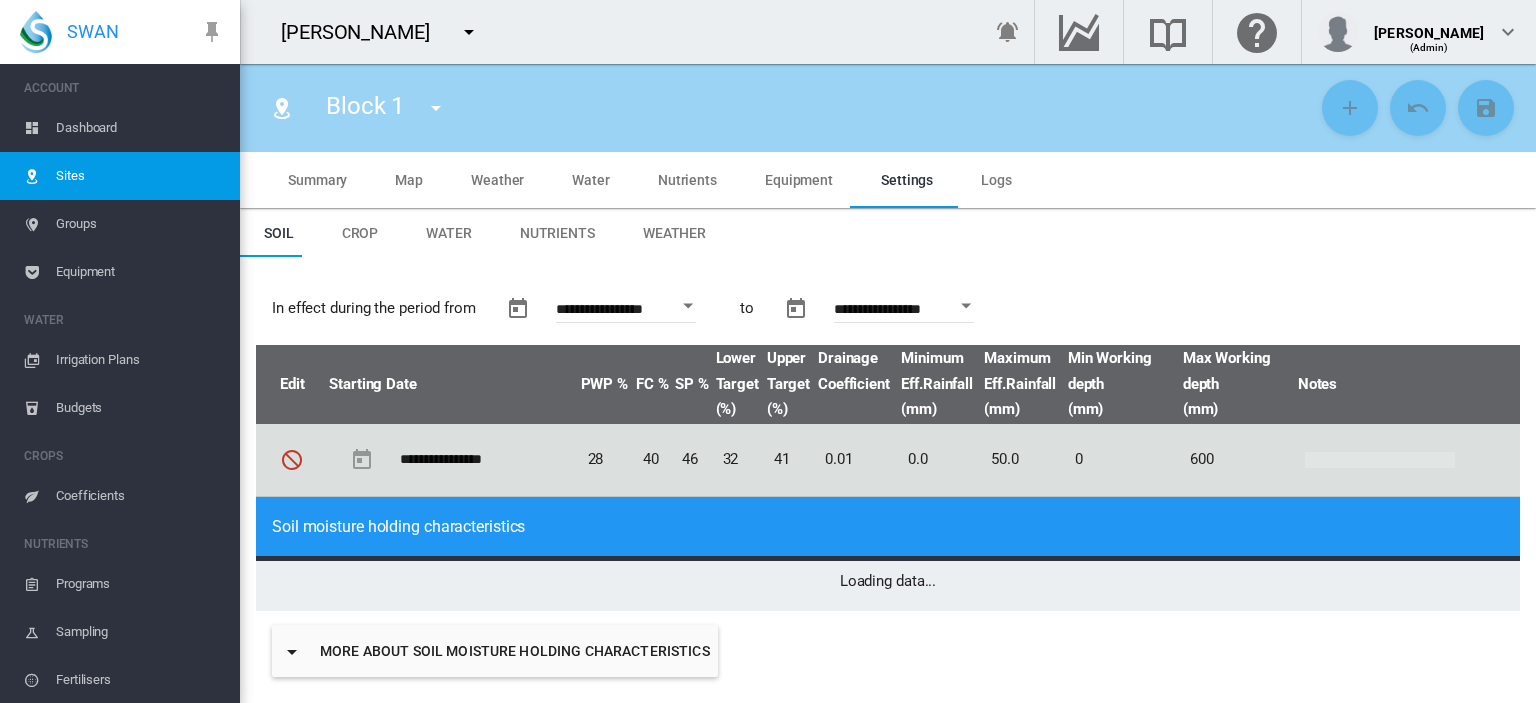 type on "*" 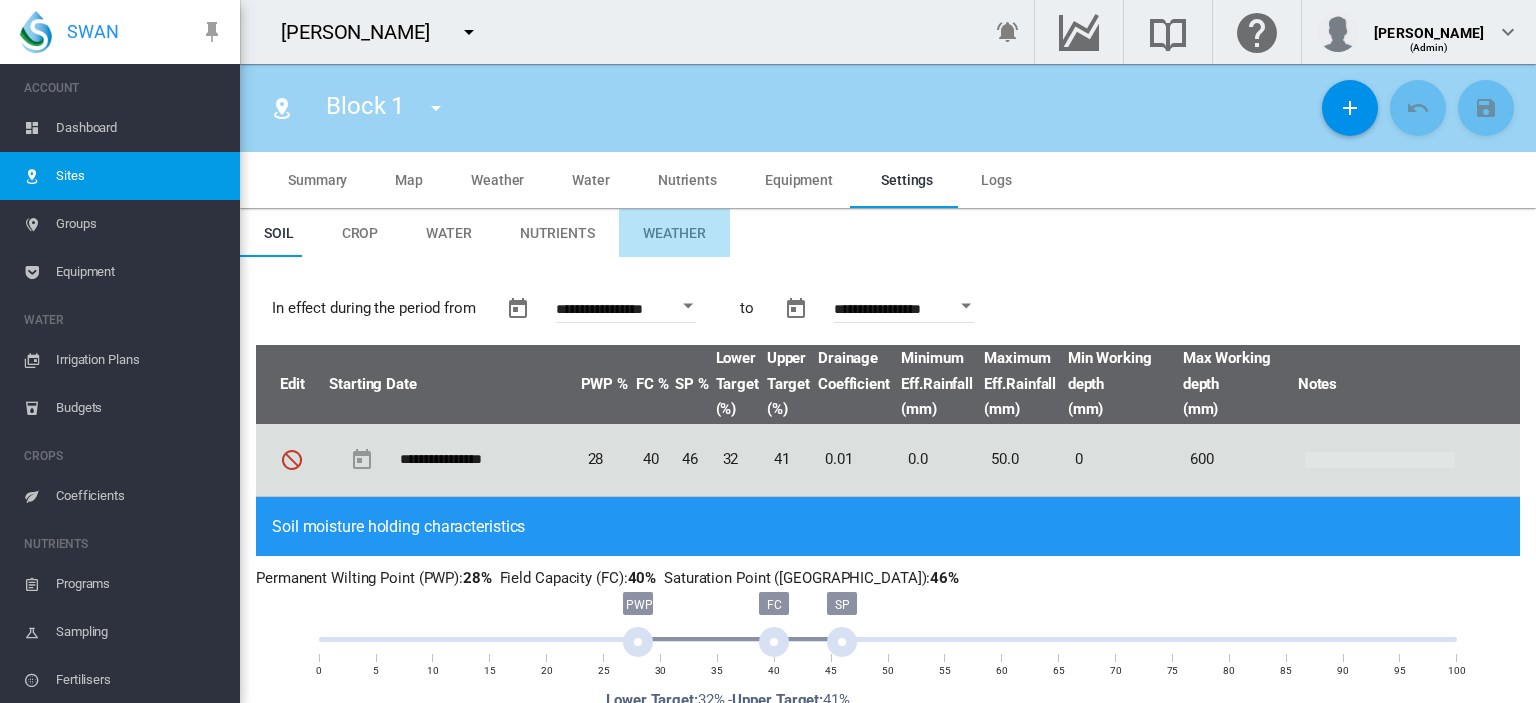 click on "Weather" at bounding box center [674, 233] 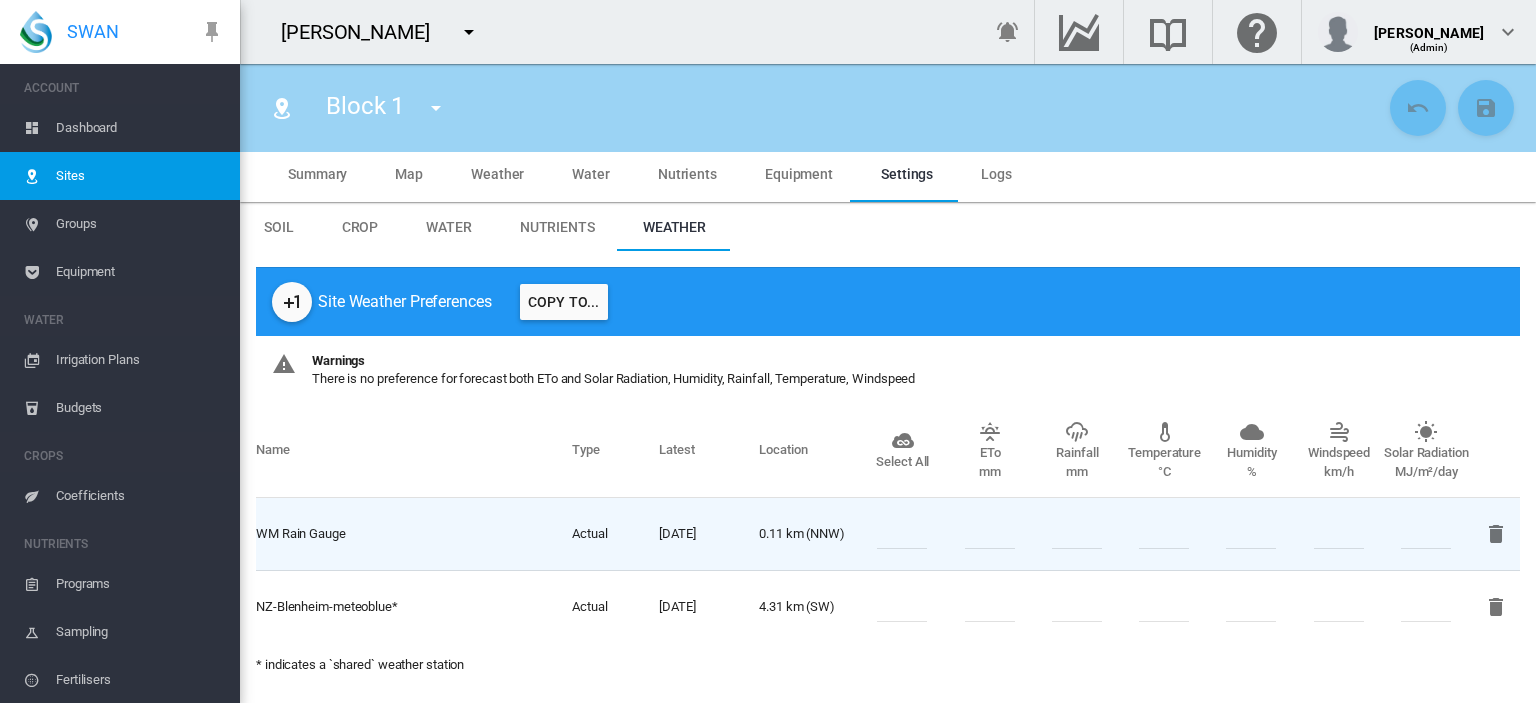scroll, scrollTop: 39, scrollLeft: 0, axis: vertical 